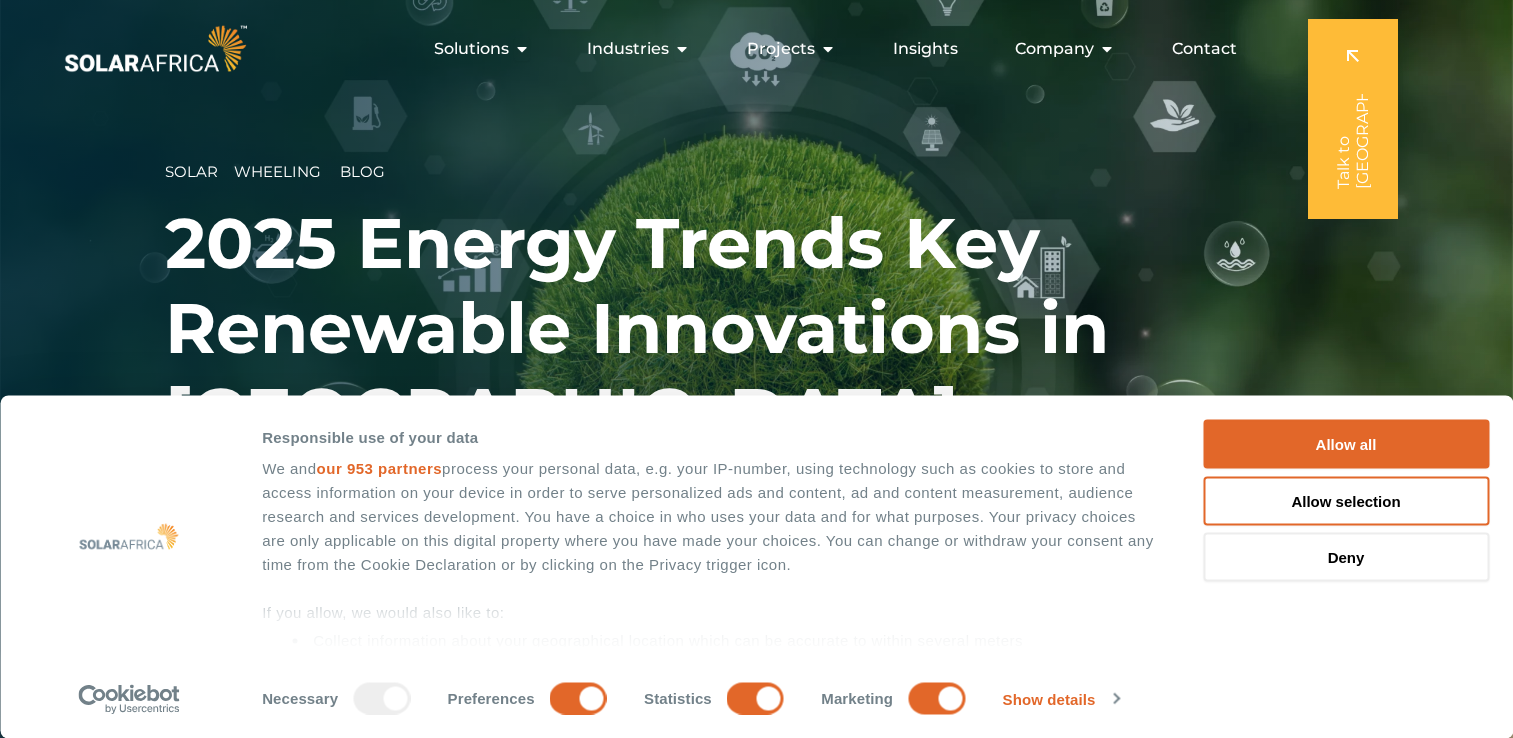 scroll, scrollTop: 0, scrollLeft: 0, axis: both 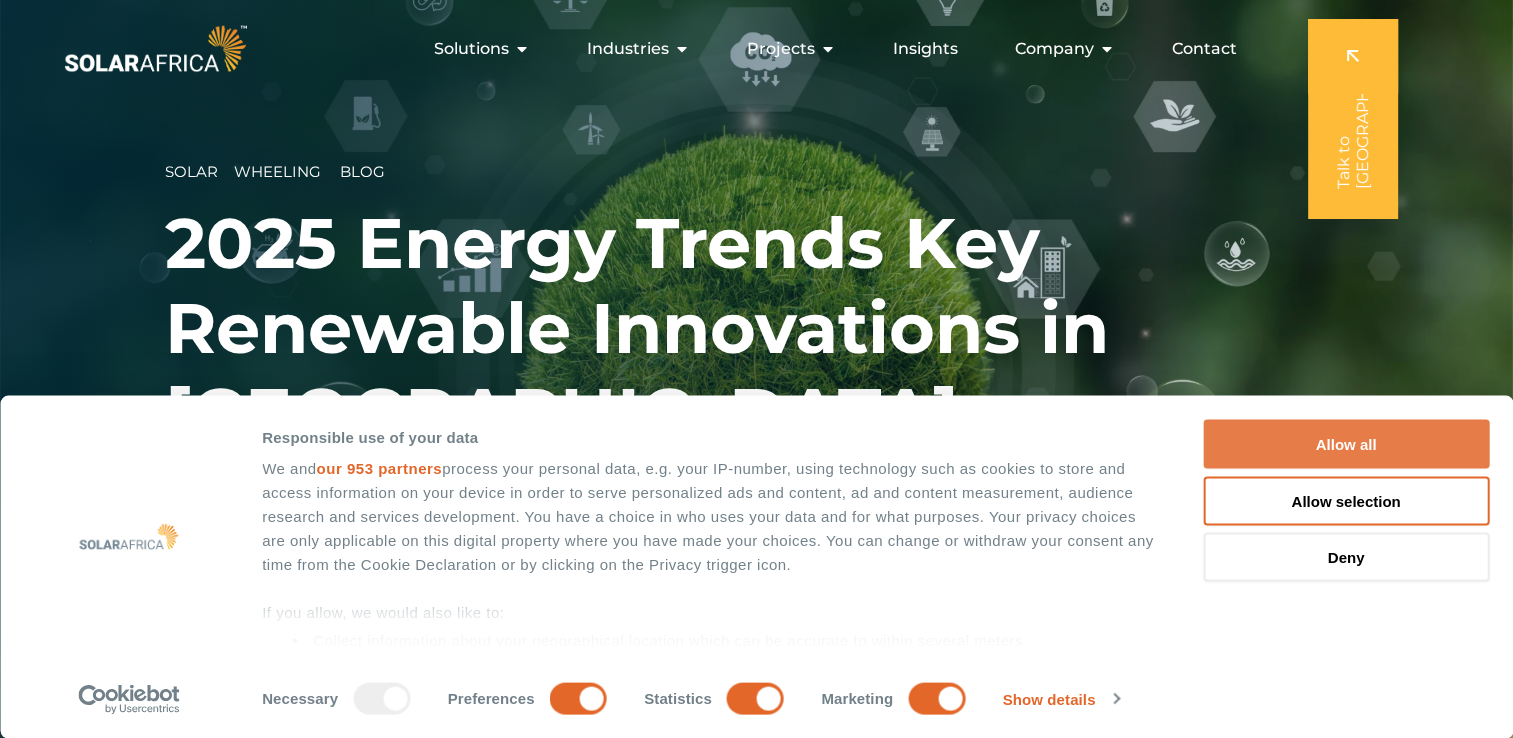 click on "Allow all" at bounding box center [1346, 444] 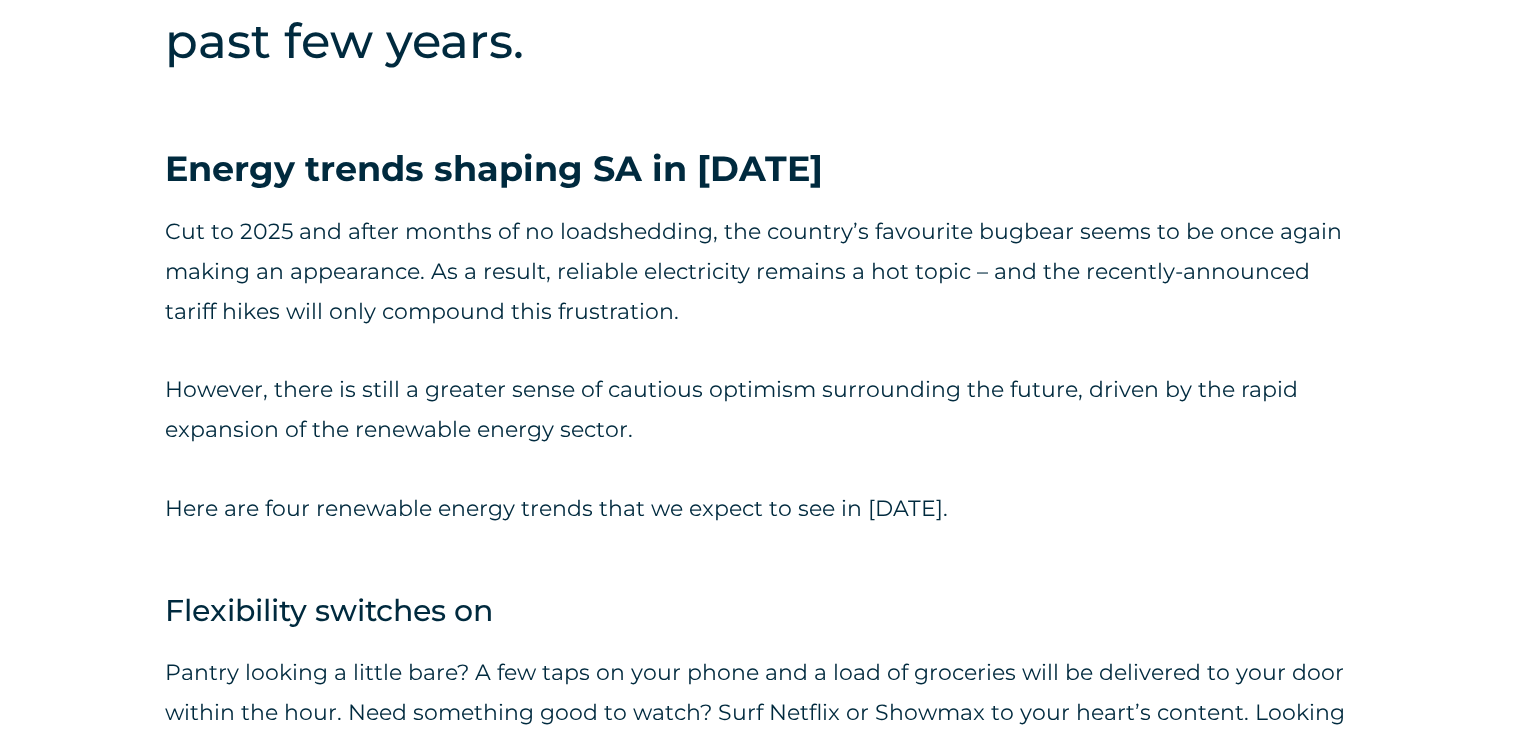 scroll, scrollTop: 968, scrollLeft: 0, axis: vertical 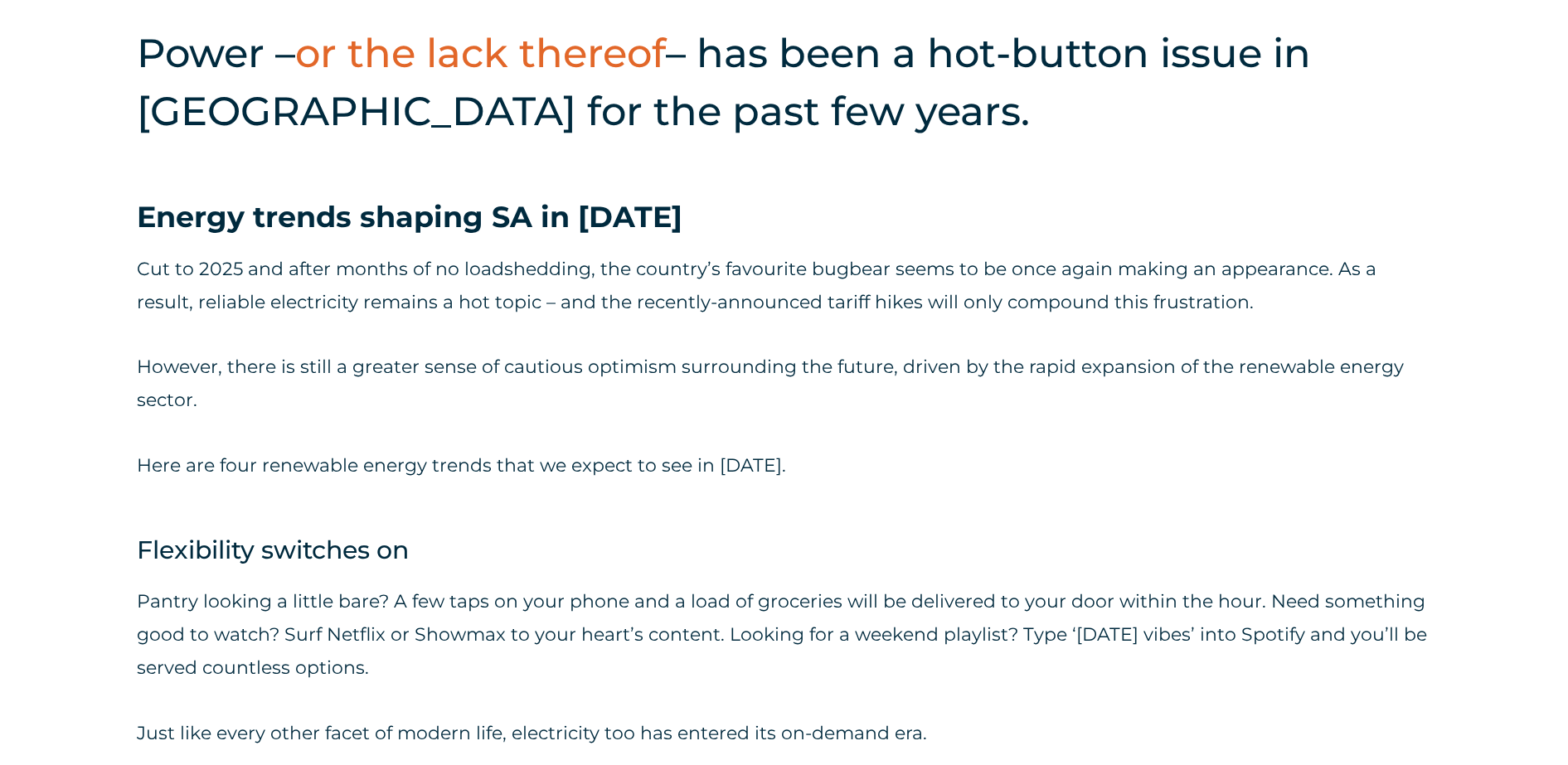 click on "Cut to 2025 and after months of no loadshedding, the country’s favourite bugbear seems to be once again making an appearance. As a result, reliable electricity remains a hot topic – and the recently-announced tariff hikes will only compound this frustration. However, there is still a greater sense of cautious optimism surrounding the future, driven by the rapid expansion of the renewable energy sector. Here are four renewable energy trends that we expect to see in [DATE]." at bounding box center [784, 367] 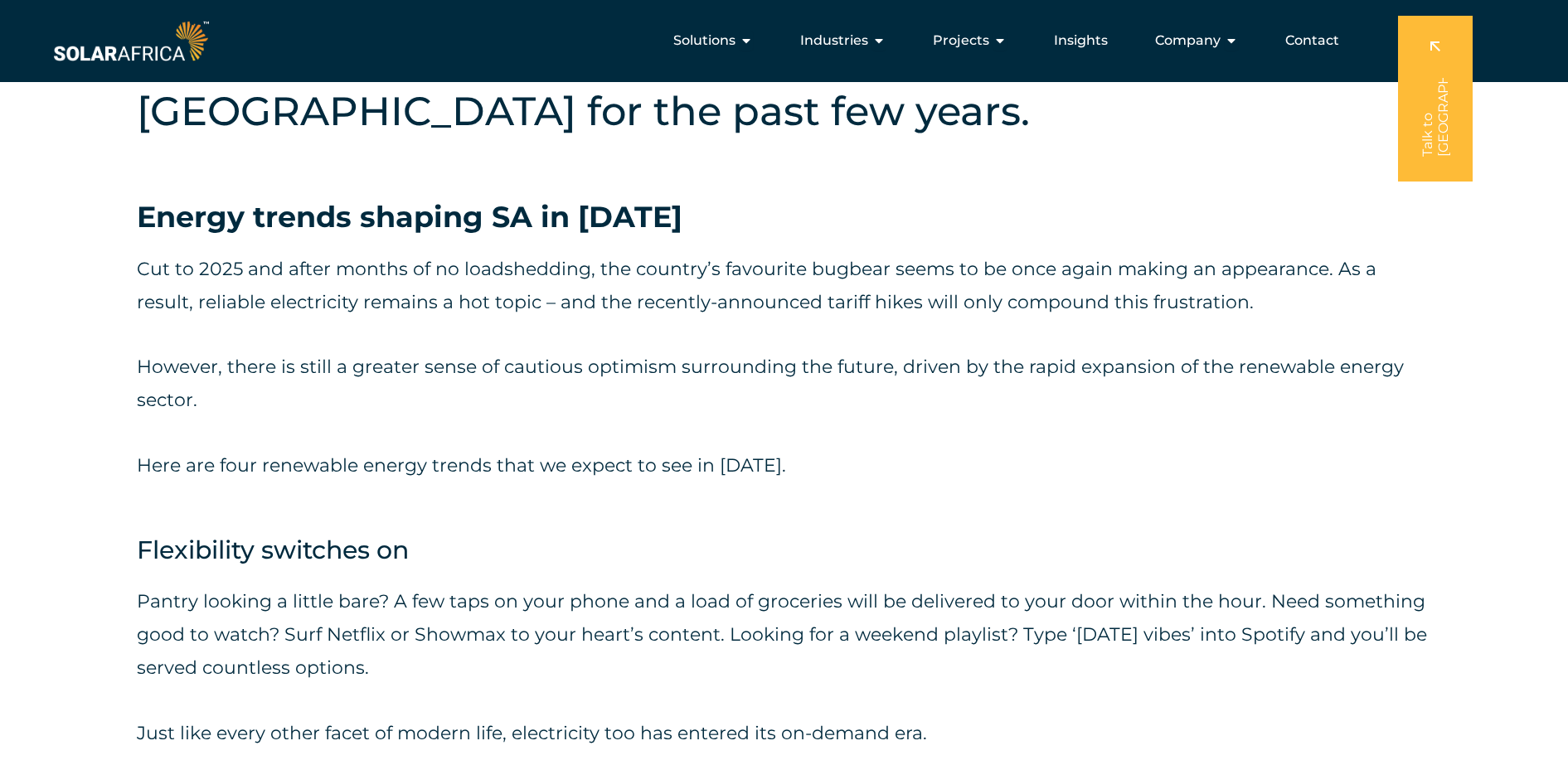 scroll, scrollTop: 700, scrollLeft: 0, axis: vertical 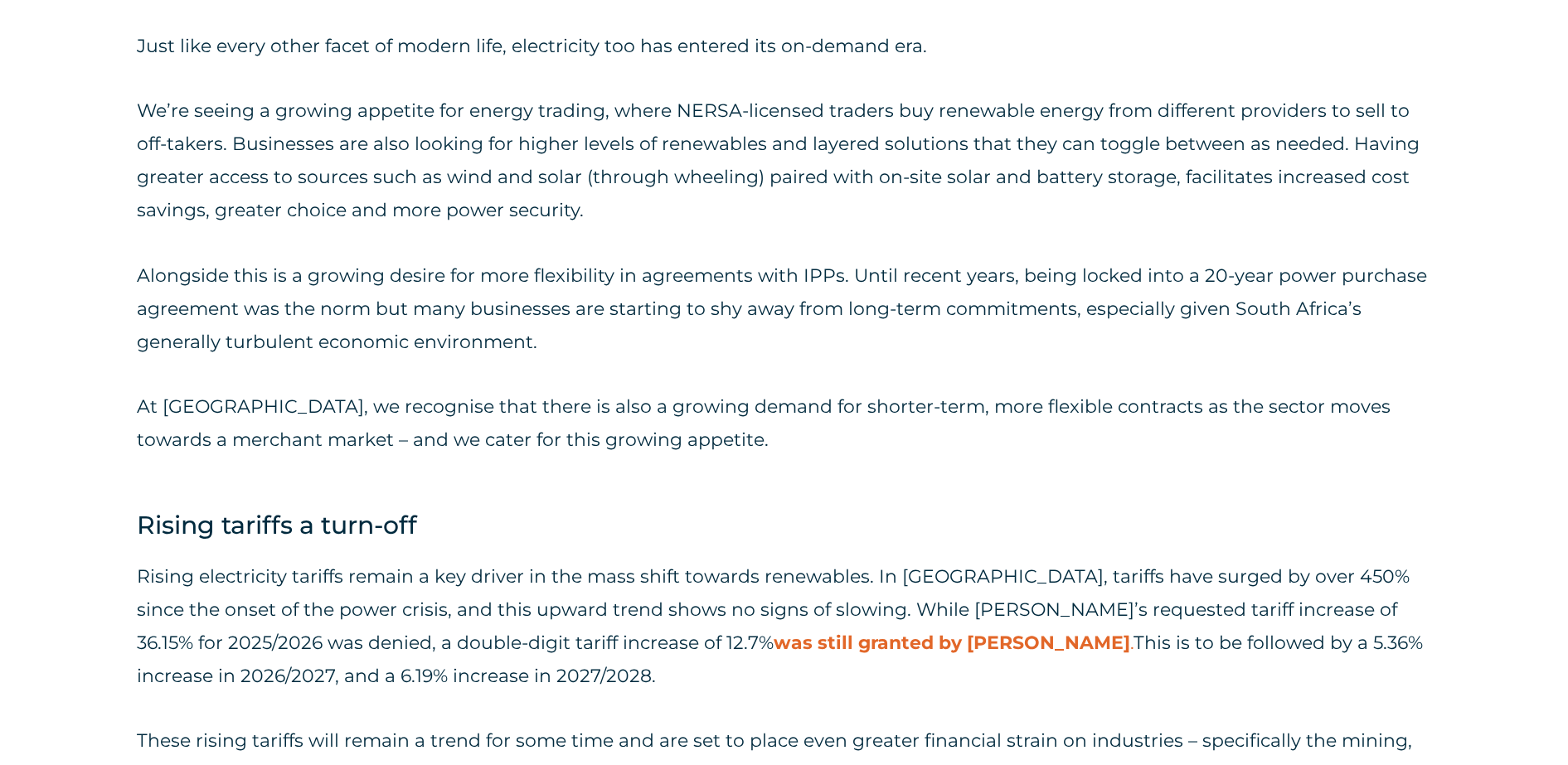click on "Pantry looking a little bare? A few taps on your phone and a load of groceries will be delivered to your door within the hour. Need something good to watch? Surf Netflix or Showmax to your heart’s content. Looking for a weekend playlist? Type ‘[DATE] vibes’ into Spotify and you’ll be served countless options. Just like every other facet of modern life, electricity too has entered its on-demand era. We’re seeing a growing appetite for energy trading, where NERSA-licensed traders buy renewable energy from different providers to sell to off-takers. Businesses are also looking for higher levels of renewables and layered solutions that they can toggle between as needed. Having greater access to sources such as wind and solar (through wheeling) paired with on-site solar and battery storage, facilitates increased cost savings, greater choice and more power security." at bounding box center (784, 177) 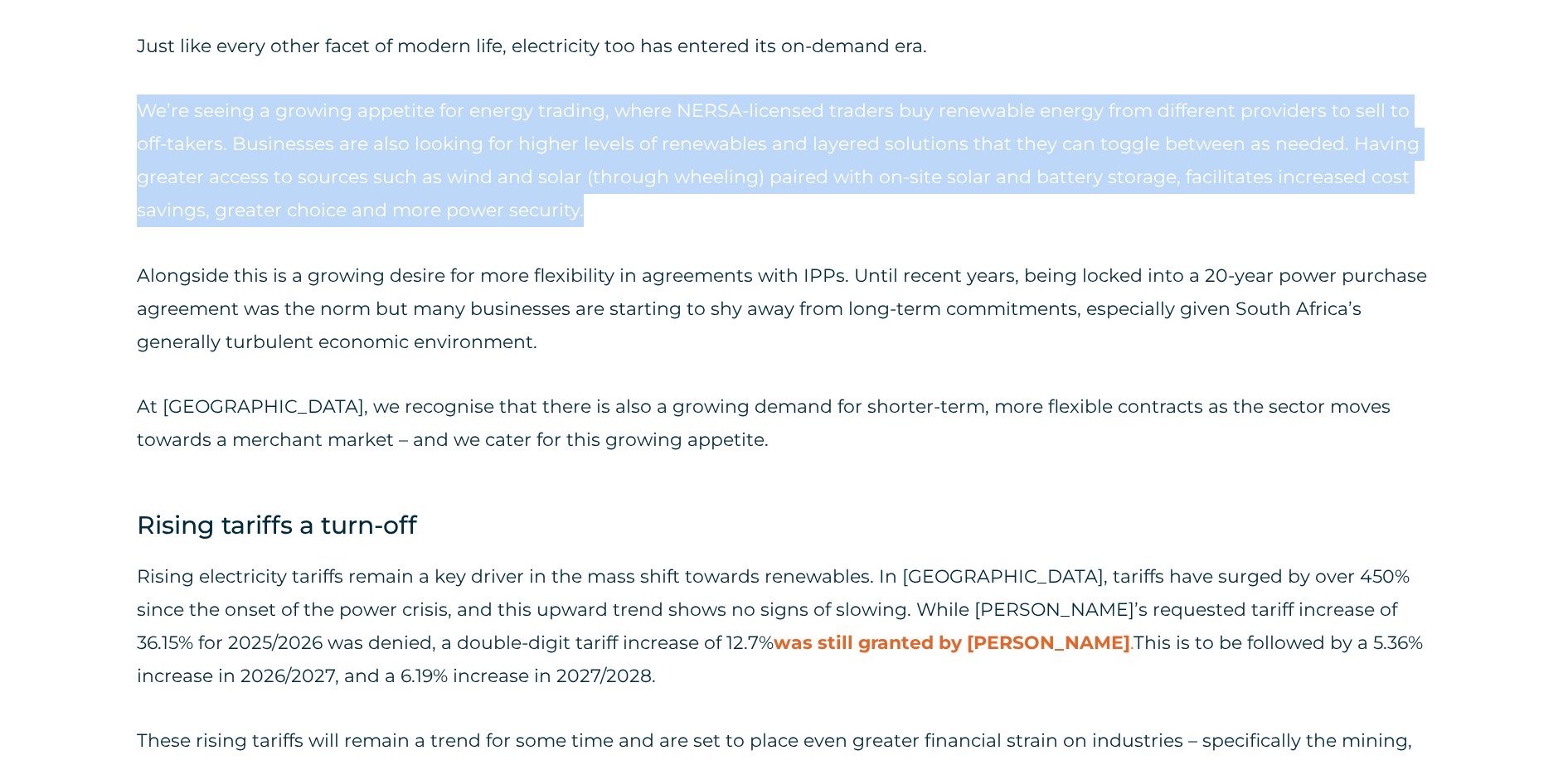 drag, startPoint x: 619, startPoint y: 218, endPoint x: 130, endPoint y: 86, distance: 506.5027 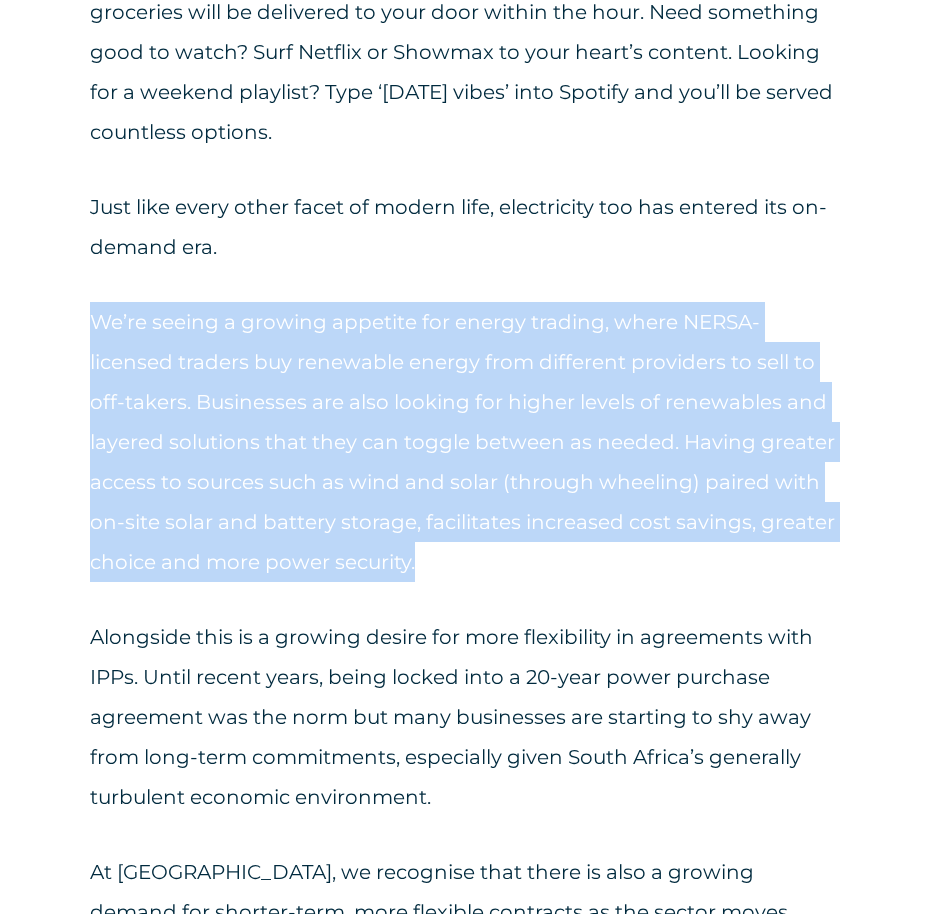 click on "We’re seeing a growing appetite for energy trading, where NERSA-licensed traders buy renewable energy from different providers to sell to off-takers. Businesses are also looking for higher levels of renewables and layered solutions that they can toggle between as needed. Having greater access to sources such as wind and solar (through wheeling) paired with on-site solar and battery storage, facilitates increased cost savings, greater choice and more power security." at bounding box center (465, 442) 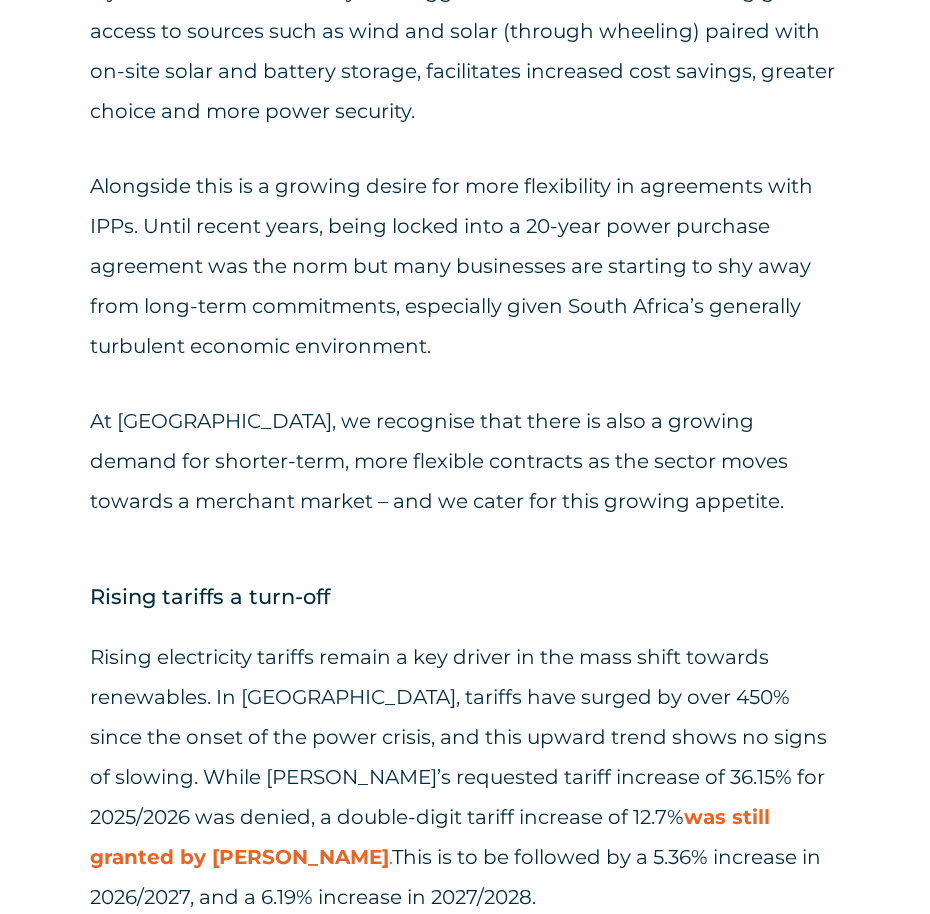 scroll, scrollTop: 2265, scrollLeft: 0, axis: vertical 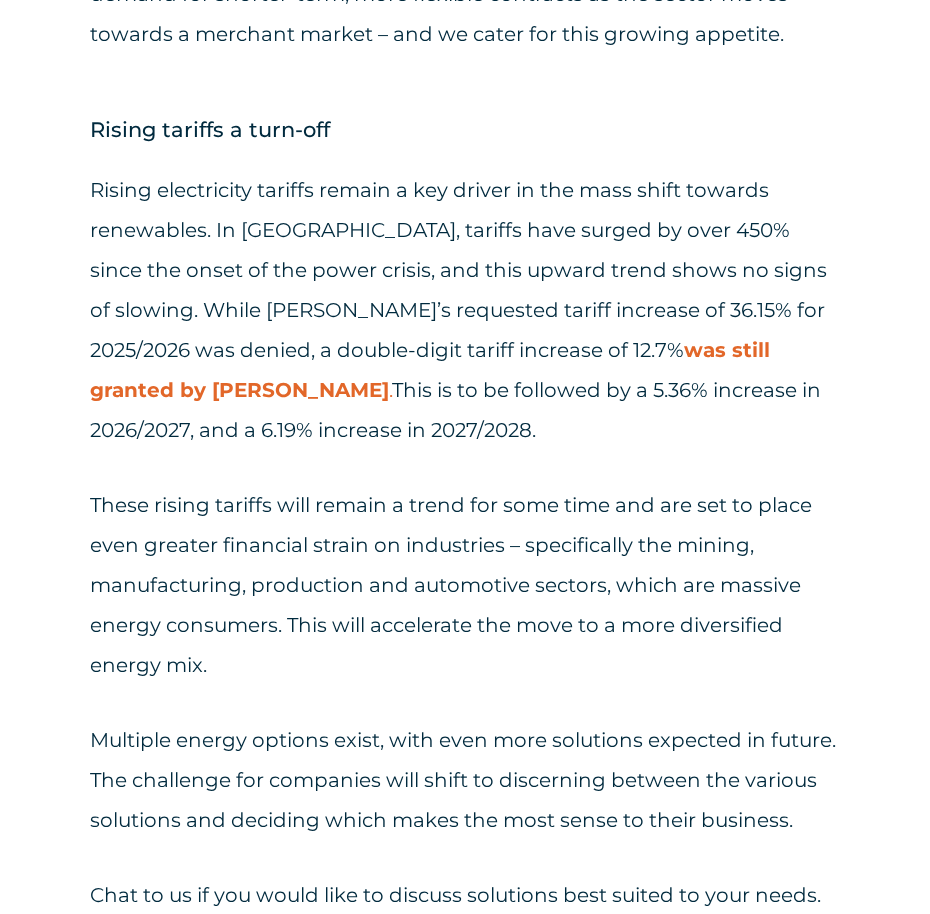 drag, startPoint x: 929, startPoint y: 371, endPoint x: 929, endPoint y: 396, distance: 25 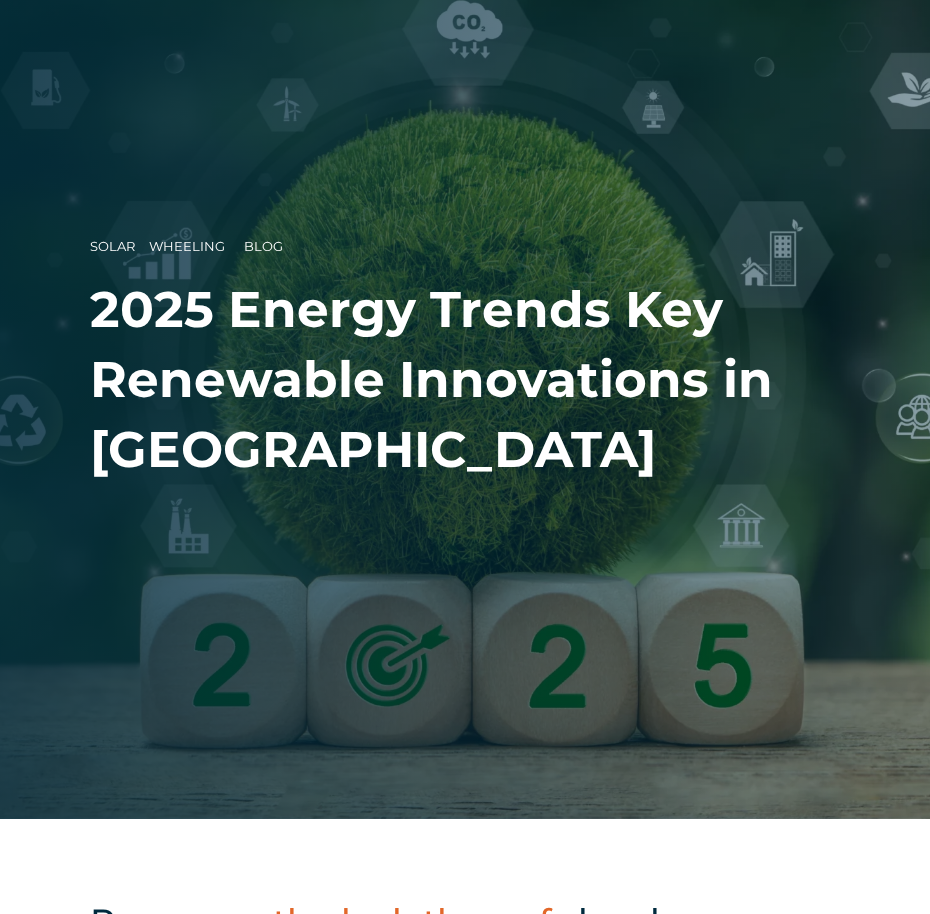 scroll, scrollTop: 2716, scrollLeft: 0, axis: vertical 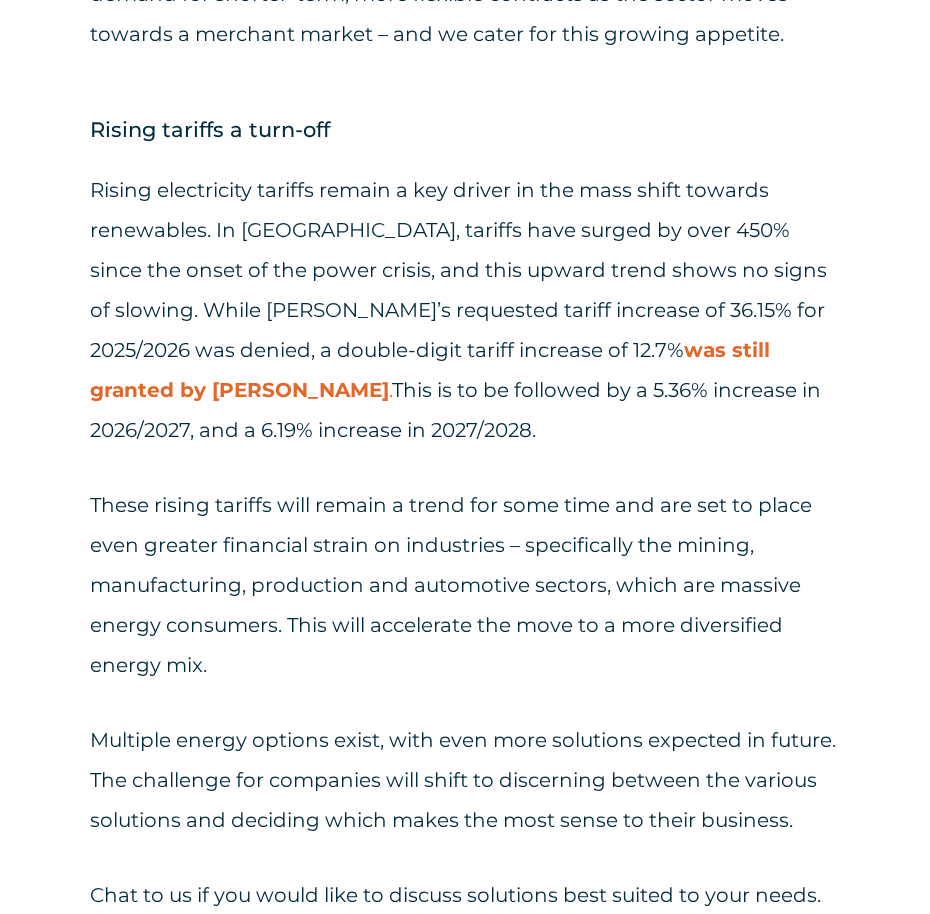 click on "Rising electricity tariffs remain a key driver in the mass shift towards renewables. In [GEOGRAPHIC_DATA], tariffs have surged by over 450% since the onset of the power crisis, and this upward trend shows no signs of slowing. While [PERSON_NAME]’s requested tariff increase of 36.15% for 2025/2026 was denied, a double-digit tariff increase of 12.7%  was still granted by NERSA .  This is to be followed by a 5.36% increase in 2026/2027, and a 6.19% increase in 2027/2028." at bounding box center (465, 310) 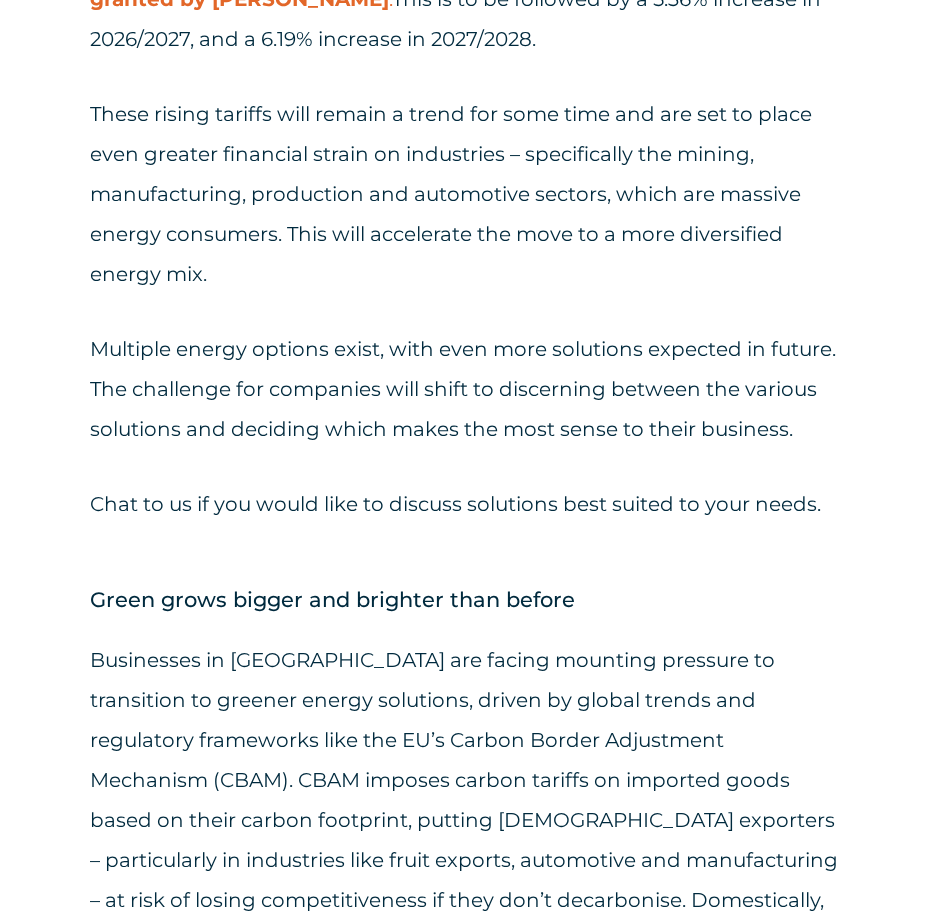 scroll, scrollTop: 3116, scrollLeft: 0, axis: vertical 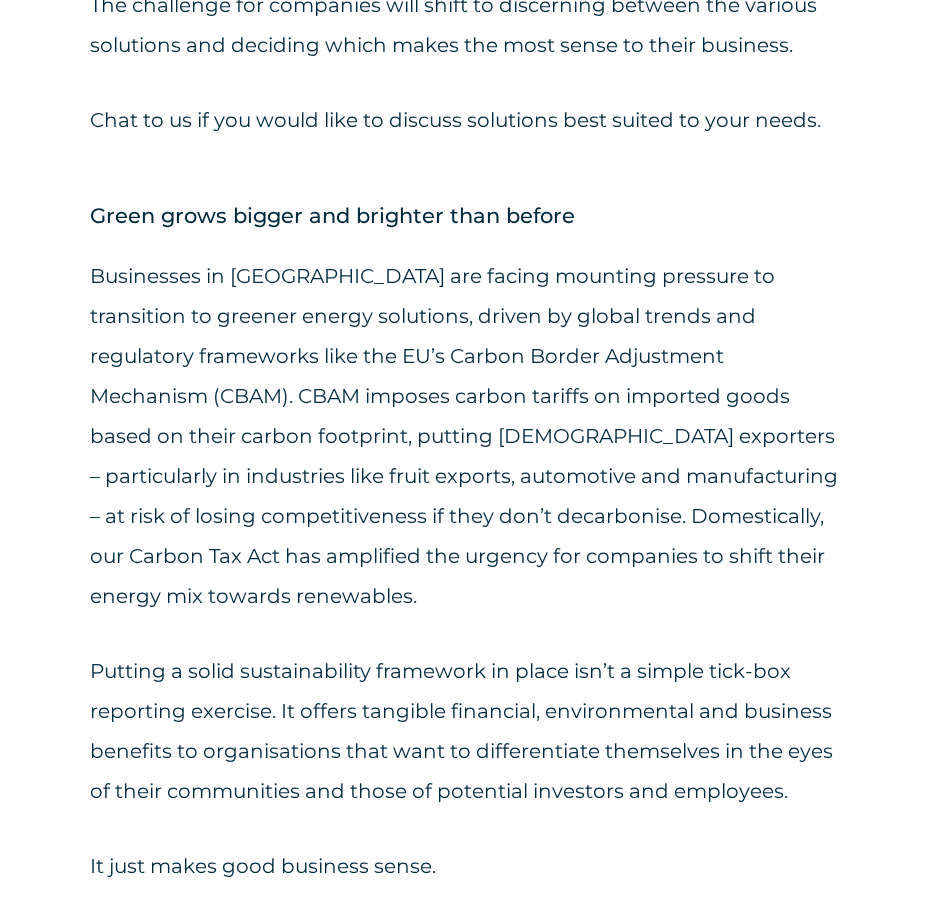 click on "Businesses in [GEOGRAPHIC_DATA] are facing mounting pressure to transition to greener energy solutions, driven by global trends and regulatory frameworks like the EU’s Carbon Border Adjustment Mechanism (CBAM). CBAM imposes carbon tariffs on imported goods based on their carbon footprint, putting [DEMOGRAPHIC_DATA] exporters – particularly in industries like fruit exports, automotive and manufacturing – at risk of losing competitiveness if they don’t decarbonise. Domestically, our Carbon Tax Act has amplified the urgency for companies to shift their energy mix towards renewables." at bounding box center [465, 436] 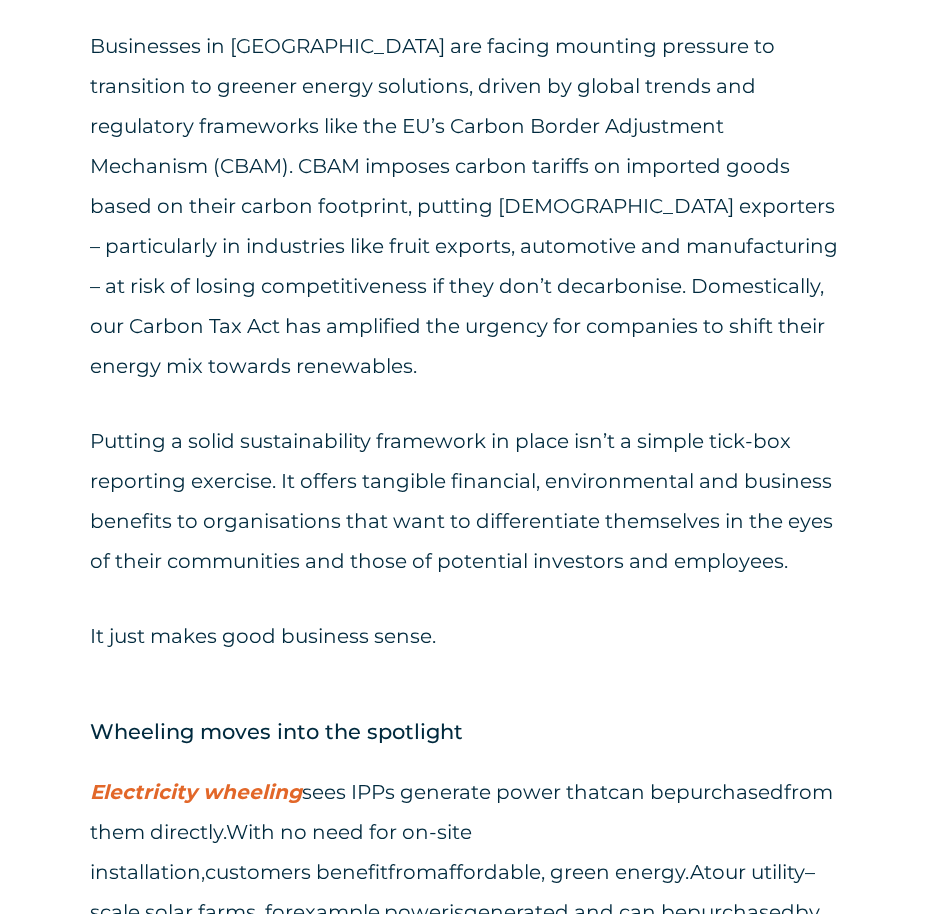 scroll, scrollTop: 3704, scrollLeft: 0, axis: vertical 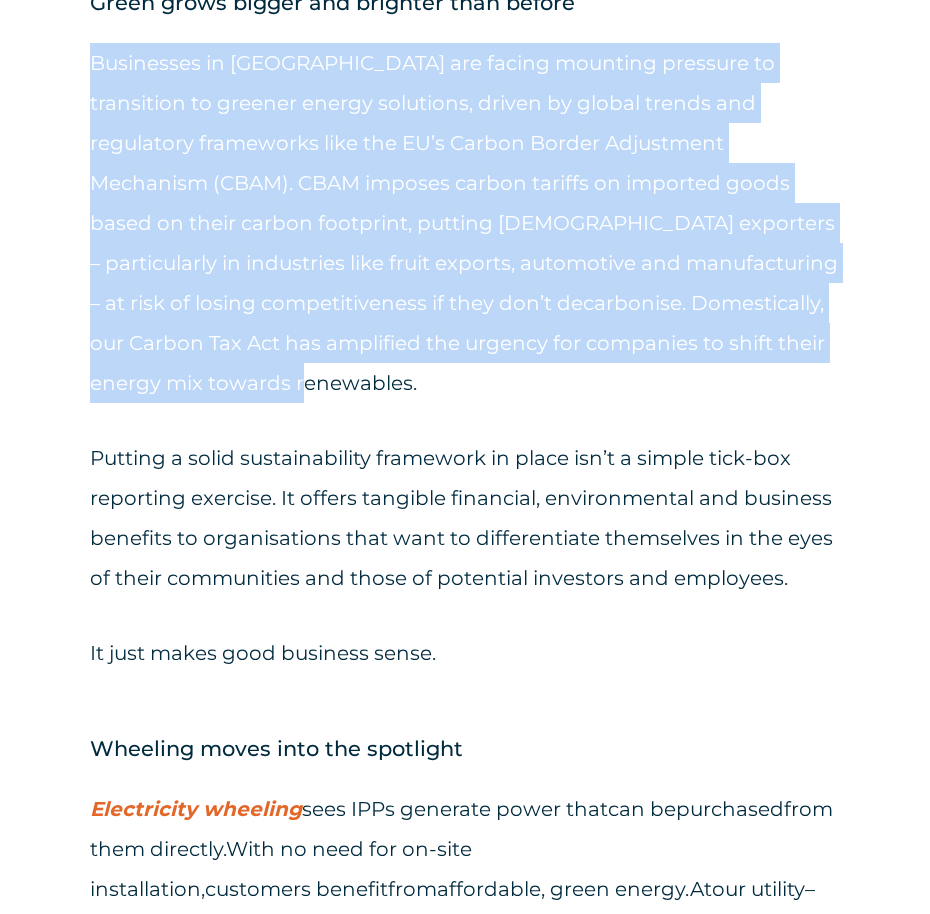 drag, startPoint x: 94, startPoint y: 64, endPoint x: 406, endPoint y: 370, distance: 437.01257 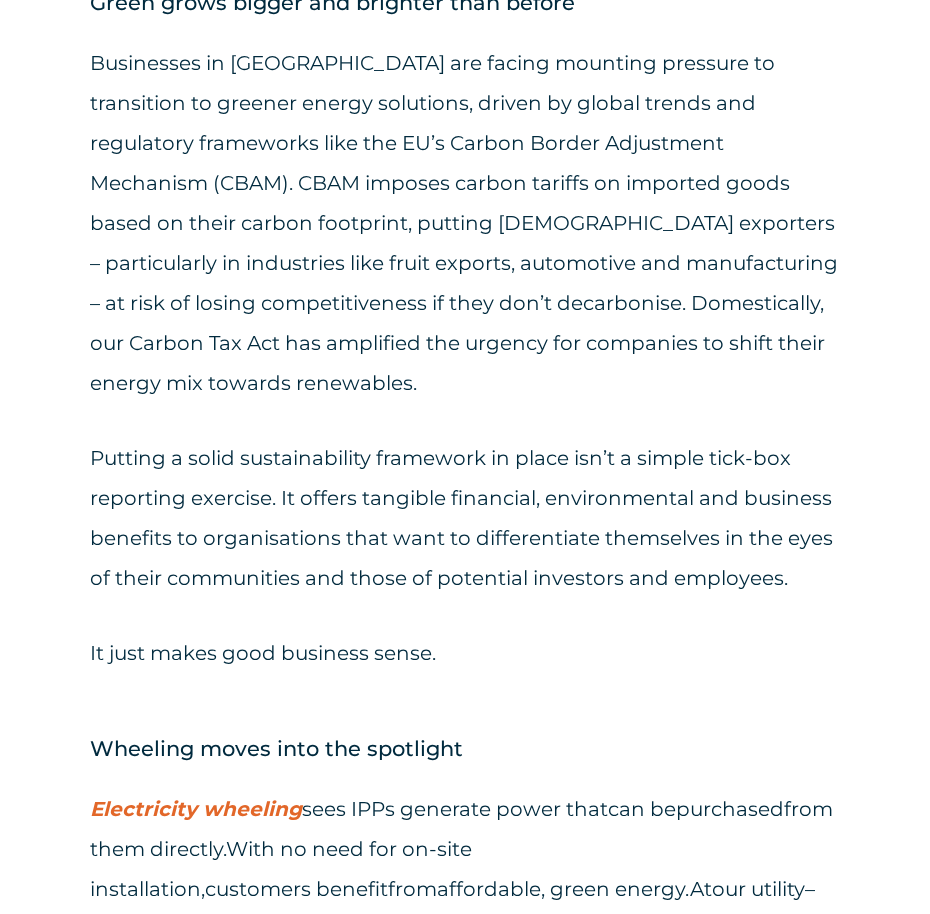 click on "Power –  or the lack thereof  – has been a hot-button issue in [GEOGRAPHIC_DATA] for the past few years.
Energy trends shaping SA in [DATE]
Cut to 2025 and after months of no loadshedding, the country’s favourite bugbear seems to be once again making an appearance. As a result, reliable electricity remains a hot topic – and the recently-announced tariff hikes will only compound this frustration. However, there is still a greater sense of cautious optimism surrounding the future, driven by the rapid expansion of the renewable energy sector. Here are four renewable energy trends that we expect to see in [DATE].
Flexibility switches on
Just like every other facet of modern life, electricity too has entered its on-demand era.
Rising tariffs a turn-off
was still granted by [PERSON_NAME] .
E" at bounding box center [465, -443] 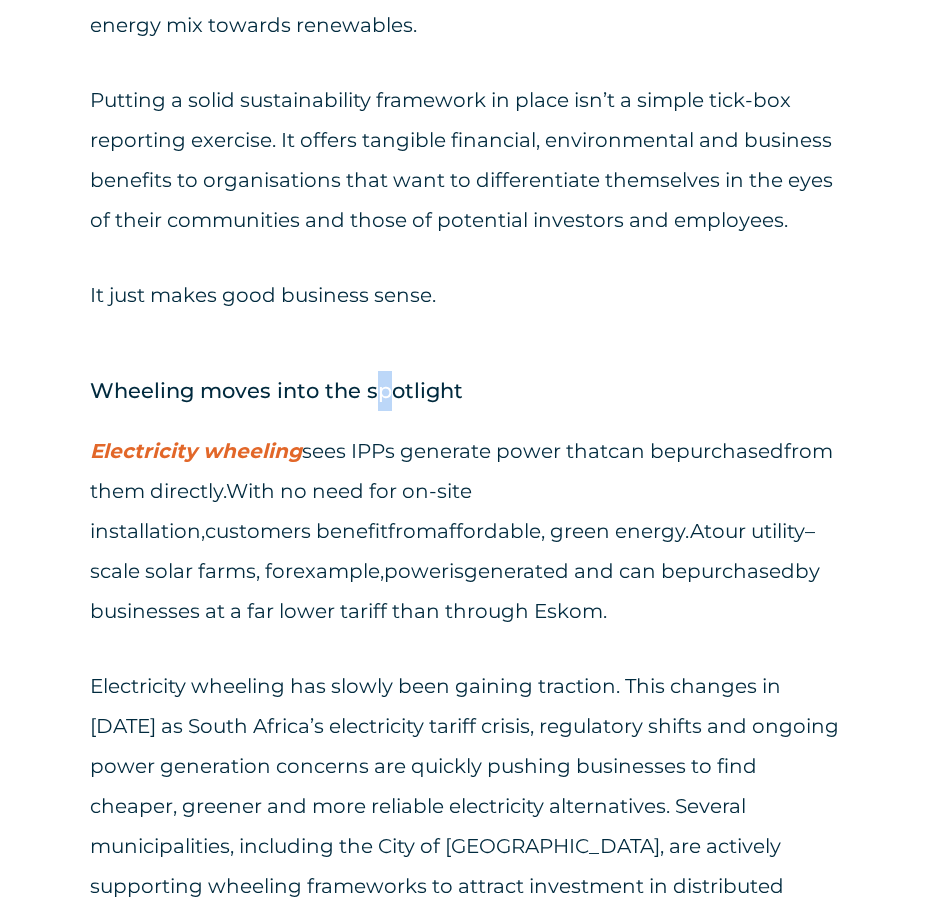scroll, scrollTop: 4079, scrollLeft: 0, axis: vertical 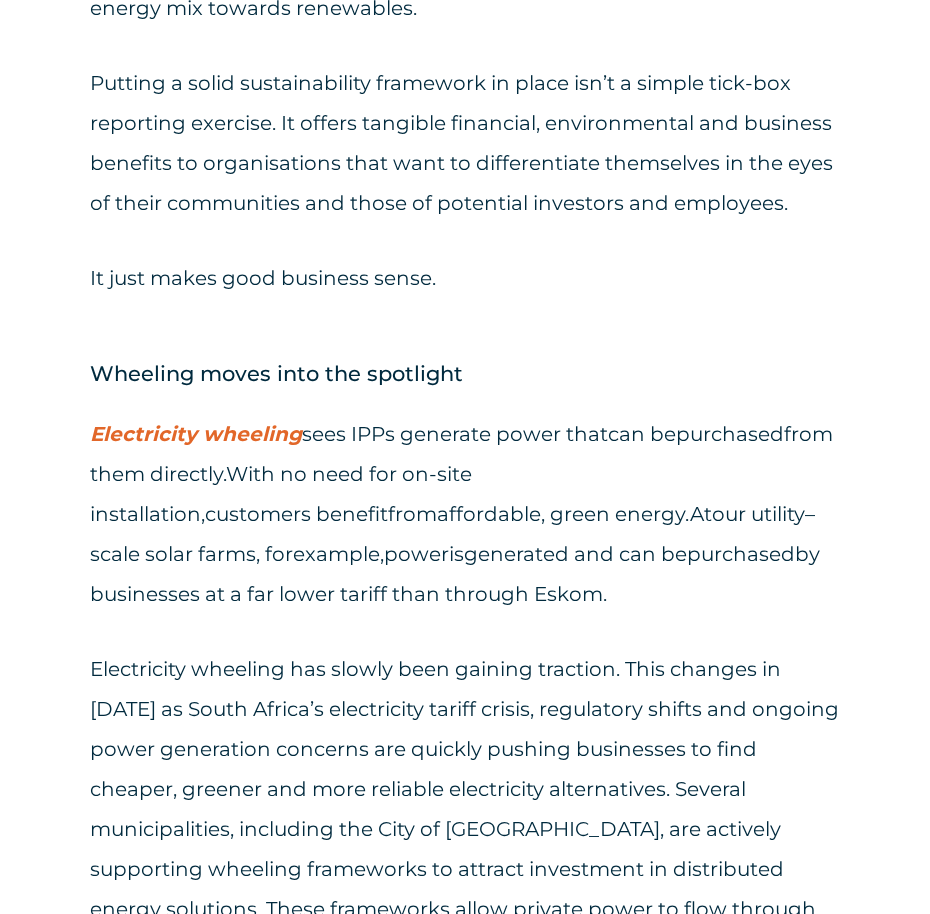 click on "Power –  or the lack thereof  – has been a hot-button issue in [GEOGRAPHIC_DATA] for the past few years.
Energy trends shaping SA in [DATE]
Cut to 2025 and after months of no loadshedding, the country’s favourite bugbear seems to be once again making an appearance. As a result, reliable electricity remains a hot topic – and the recently-announced tariff hikes will only compound this frustration. However, there is still a greater sense of cautious optimism surrounding the future, driven by the rapid expansion of the renewable energy sector. Here are four renewable energy trends that we expect to see in [DATE].
Flexibility switches on
Just like every other facet of modern life, electricity too has entered its on-demand era.
Rising tariffs a turn-off
was still granted by [PERSON_NAME] .
E" at bounding box center (465, -818) 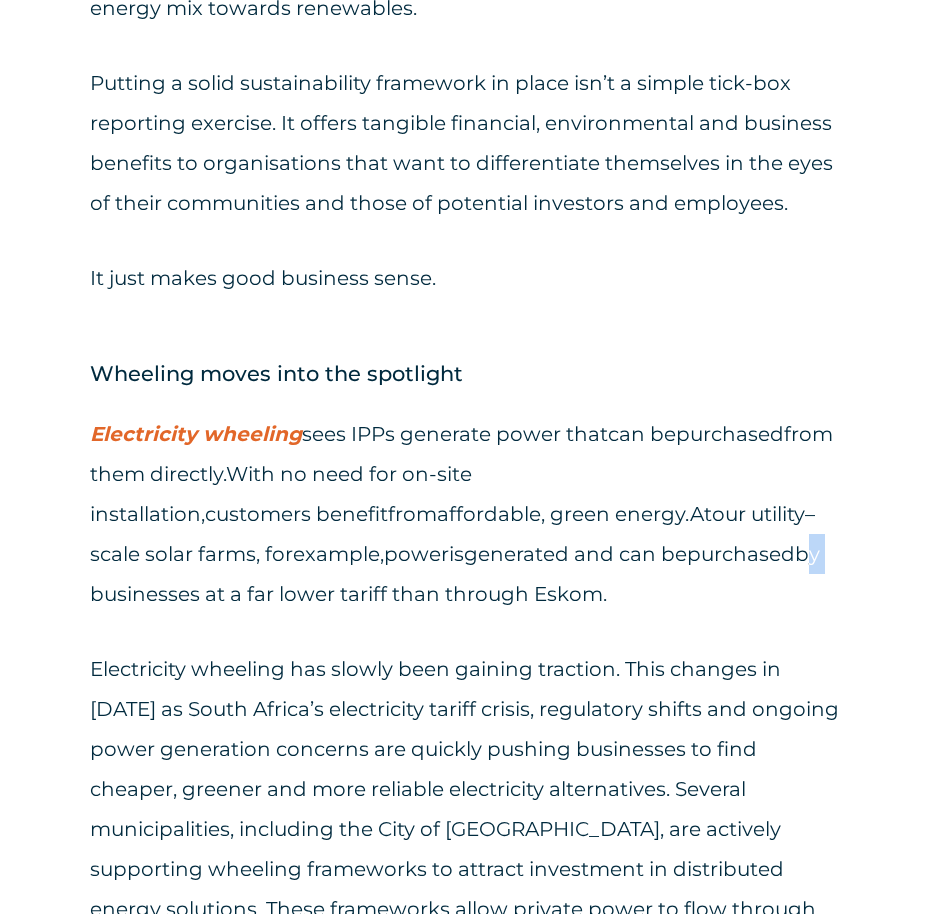 click on "Consent Details Ad Settings About Responsible use of your data We and  our 953 partners  process your personal data, e.g. your IP-number, using technology such as cookies to store and access information on your device in order to serve personalized ads and content, ad and content measurement, audience research and services development. You have a choice in who uses your data and for what purposes. Your privacy choices are only applicable on this digital property where you have made your choices. You can change or withdraw your consent any time from the Cookie Declaration or by clicking on the Privacy trigger icon. If you allow, we would also like to:  Collect information about your geographical location which can be accurate to within several meters Identify your device by actively scanning it for specific characteristics (fingerprinting) Find out more about how your personal data is processed and set your preferences in the  details section . Privacy Policy Consent Selection Necessary    Preferences" at bounding box center (465, -458) 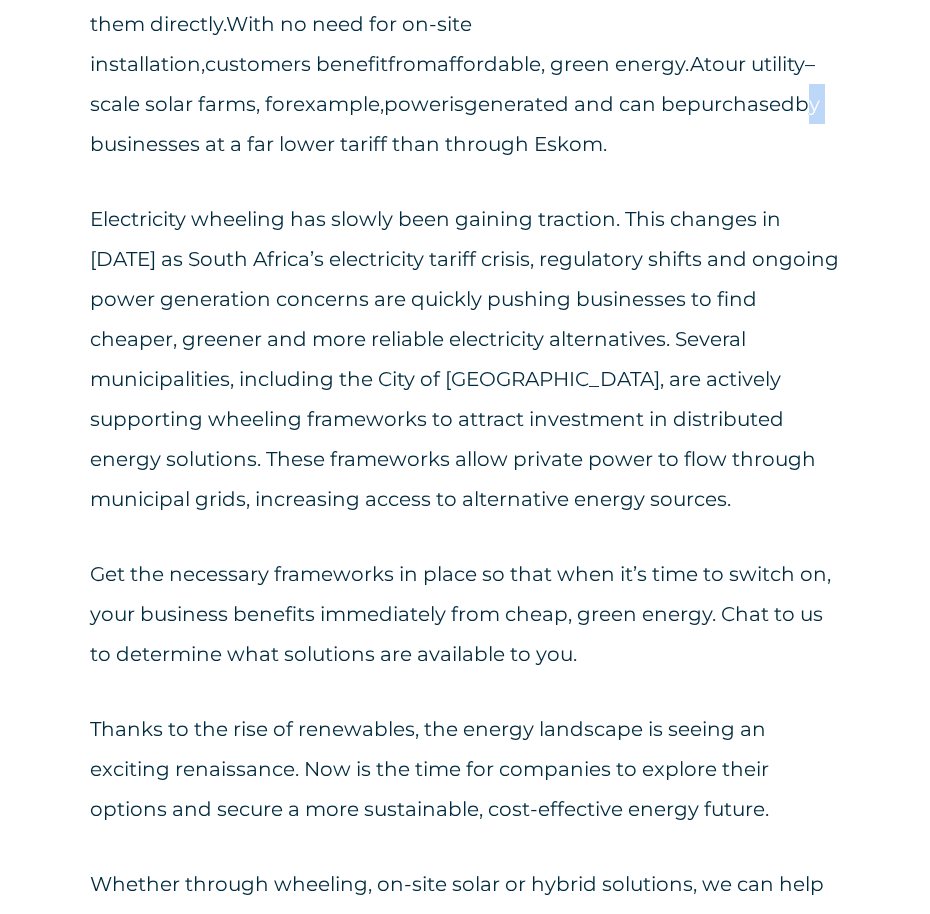 scroll, scrollTop: 4538, scrollLeft: 0, axis: vertical 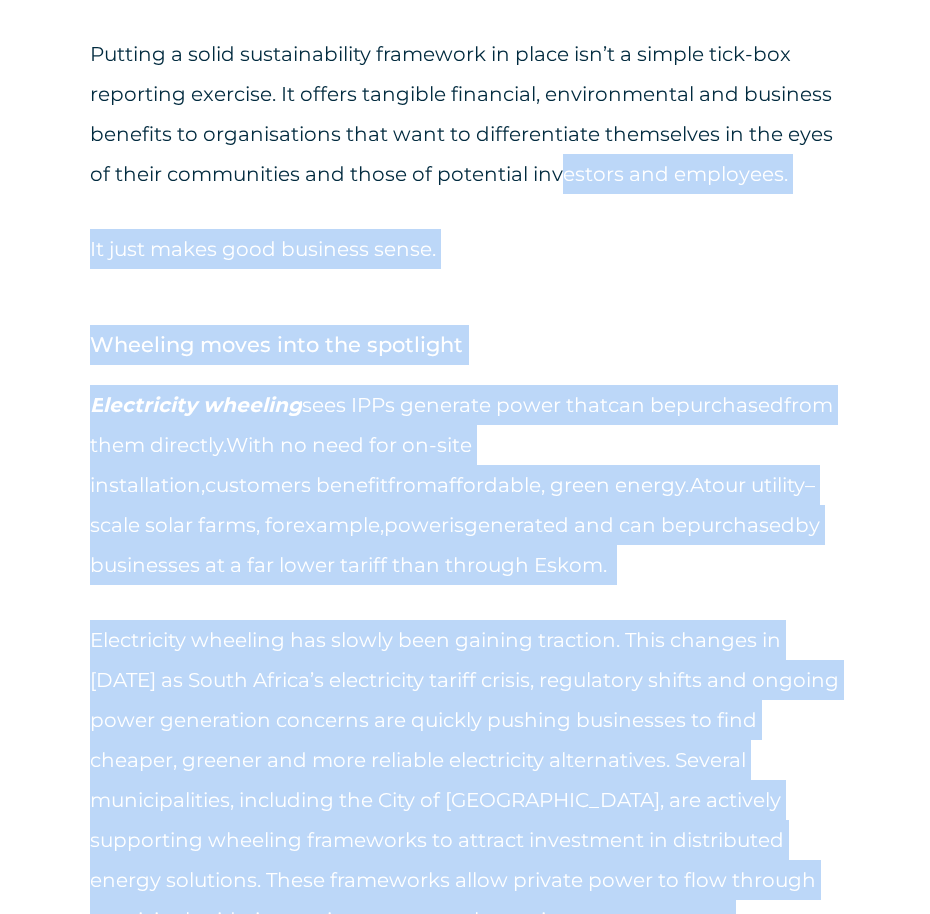 drag, startPoint x: 878, startPoint y: 685, endPoint x: 486, endPoint y: -102, distance: 879.22296 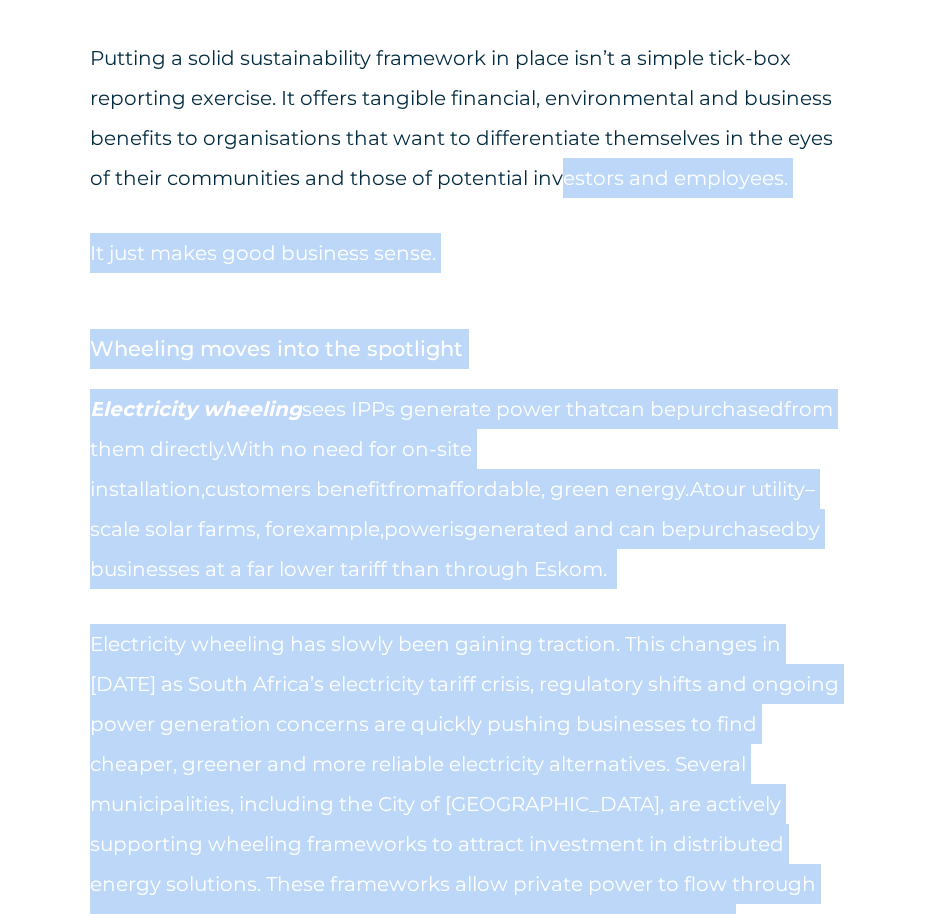 click on "Consent Details Ad Settings About Responsible use of your data We and  our 953 partners  process your personal data, e.g. your IP-number, using technology such as cookies to store and access information on your device in order to serve personalized ads and content, ad and content measurement, audience research and services development. You have a choice in who uses your data and for what purposes. Your privacy choices are only applicable on this digital property where you have made your choices. You can change or withdraw your consent any time from the Cookie Declaration or by clicking on the Privacy trigger icon. If you allow, we would also like to:  Collect information about your geographical location which can be accurate to within several meters Identify your device by actively scanning it for specific characteristics (fingerprinting) Find out more about how your personal data is processed and set your preferences in the  details section . Privacy Policy Consent Selection Necessary    Preferences" at bounding box center [465, -483] 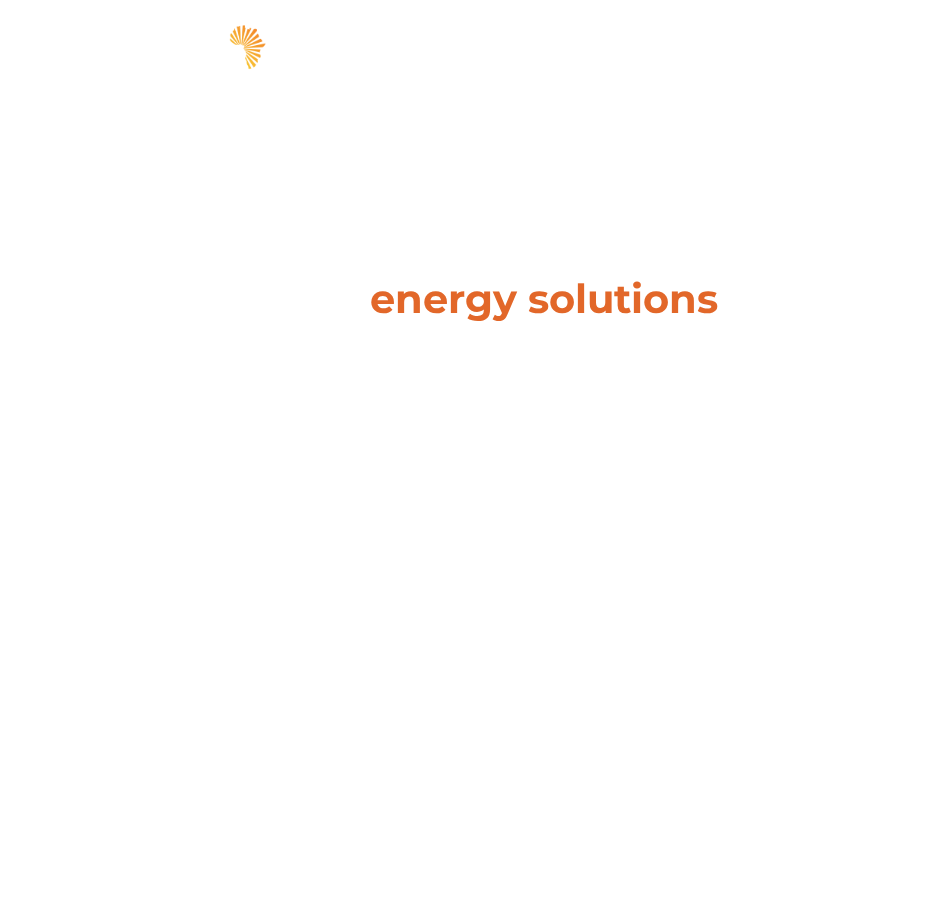 scroll, scrollTop: 0, scrollLeft: 0, axis: both 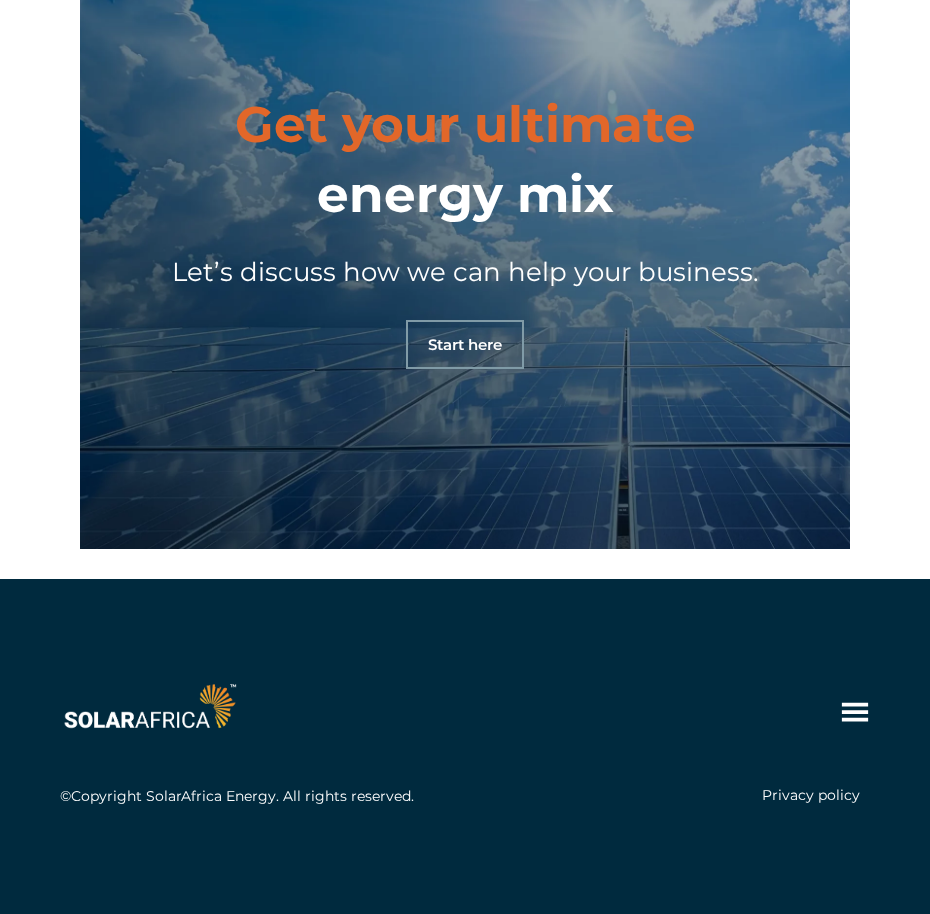 click 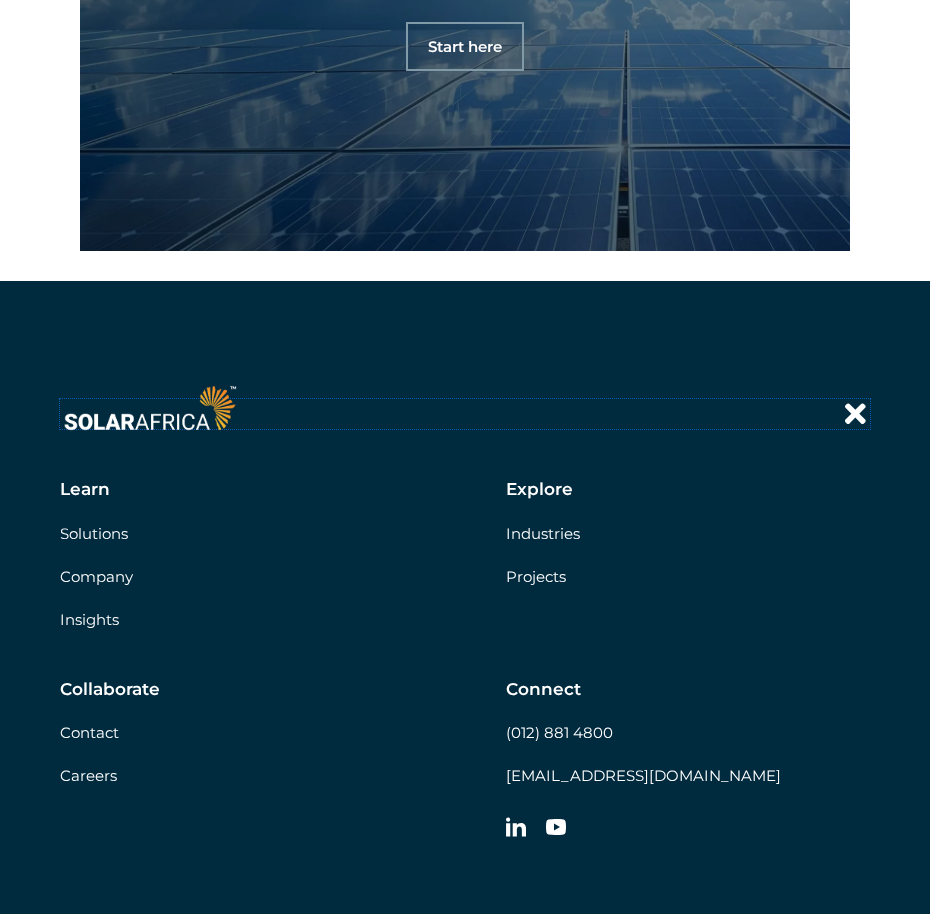 scroll, scrollTop: 6733, scrollLeft: 0, axis: vertical 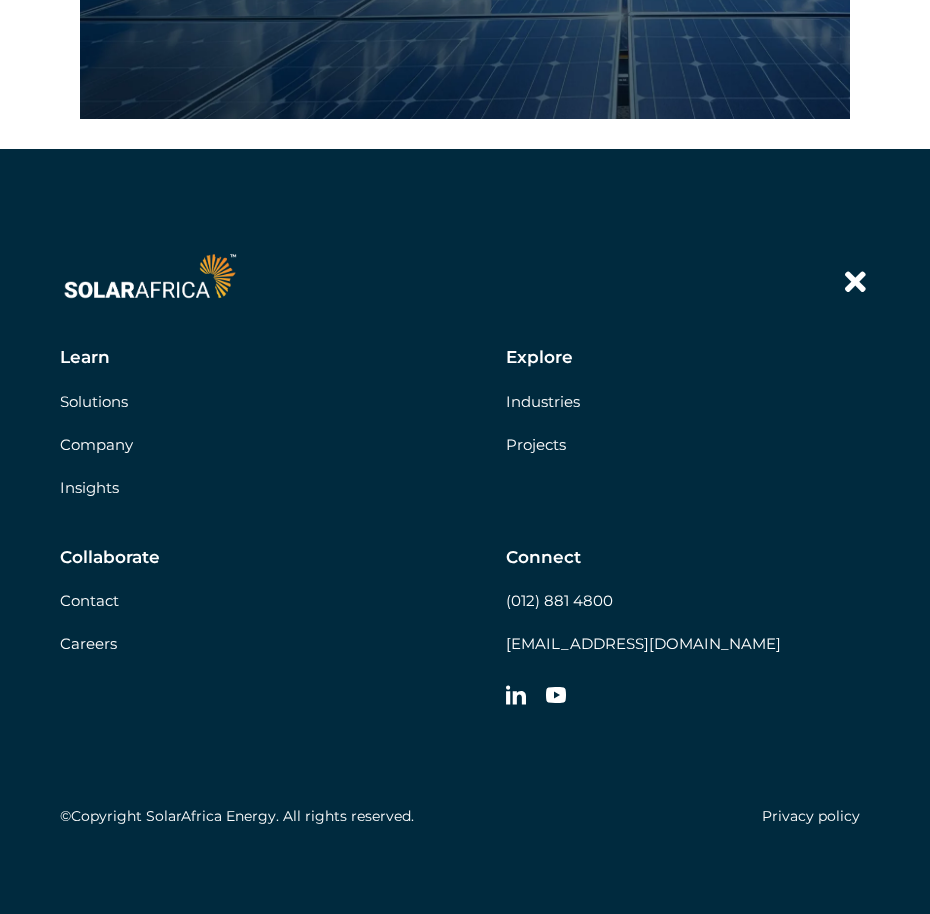 click on "Company" at bounding box center [96, 444] 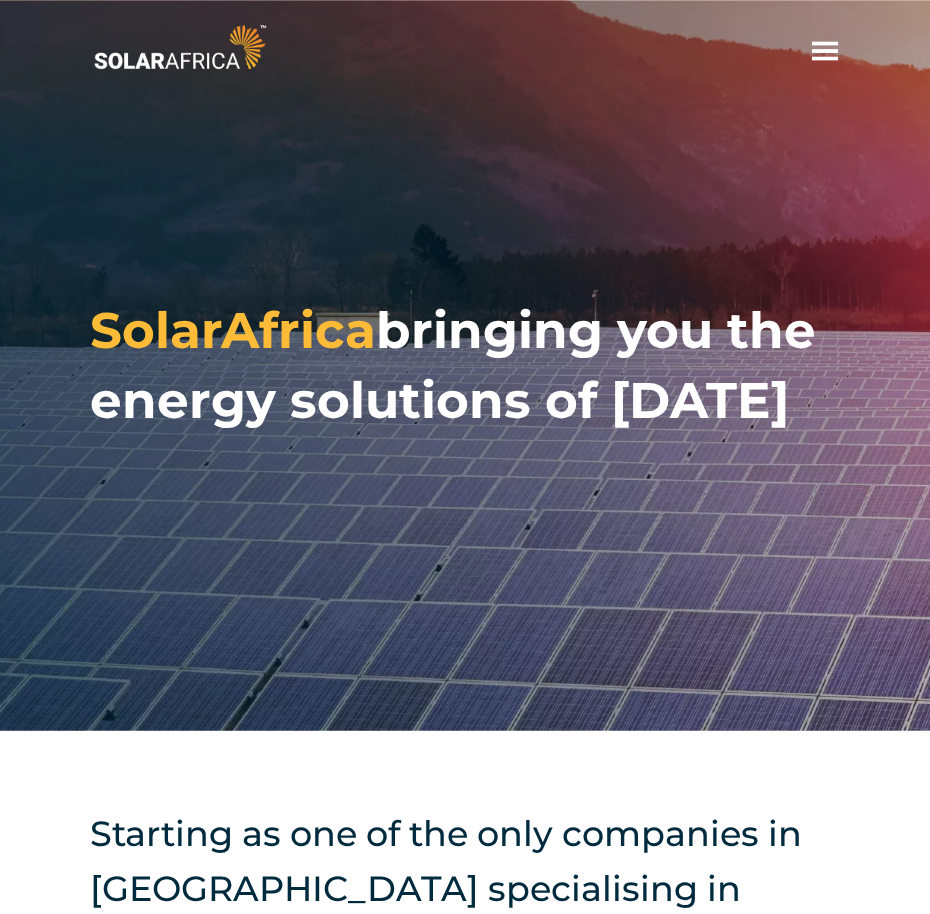 scroll, scrollTop: 0, scrollLeft: 0, axis: both 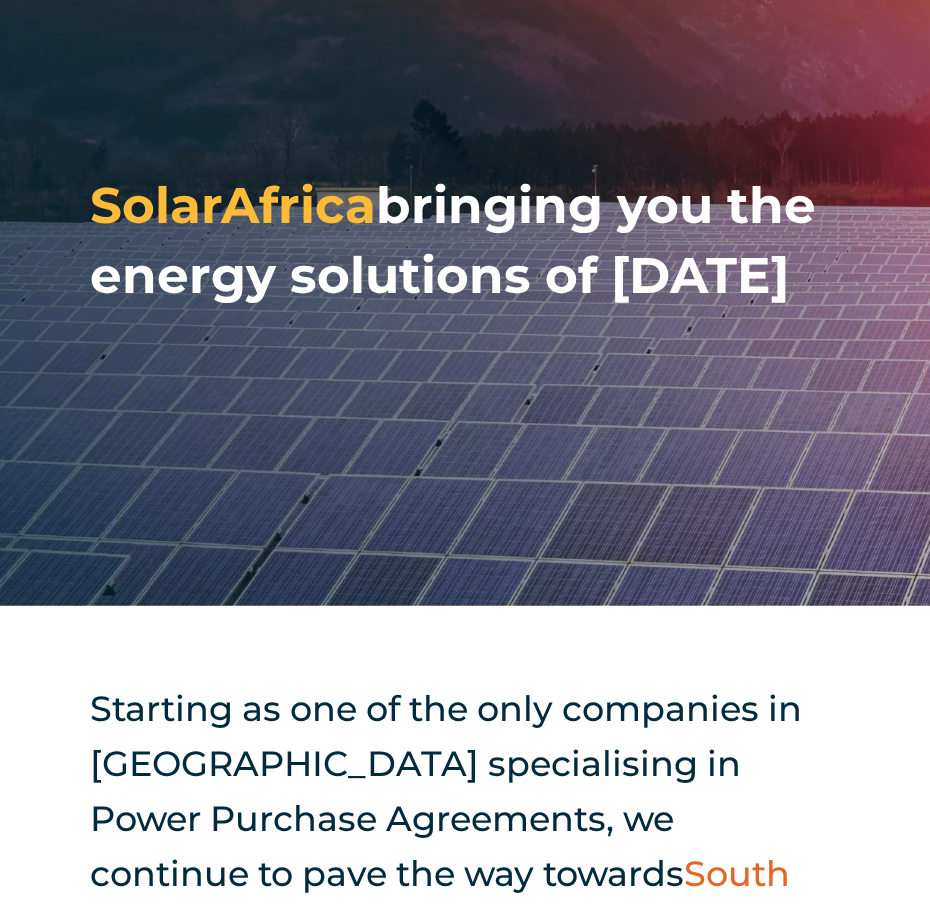 drag, startPoint x: 823, startPoint y: 0, endPoint x: 923, endPoint y: 188, distance: 212.9413 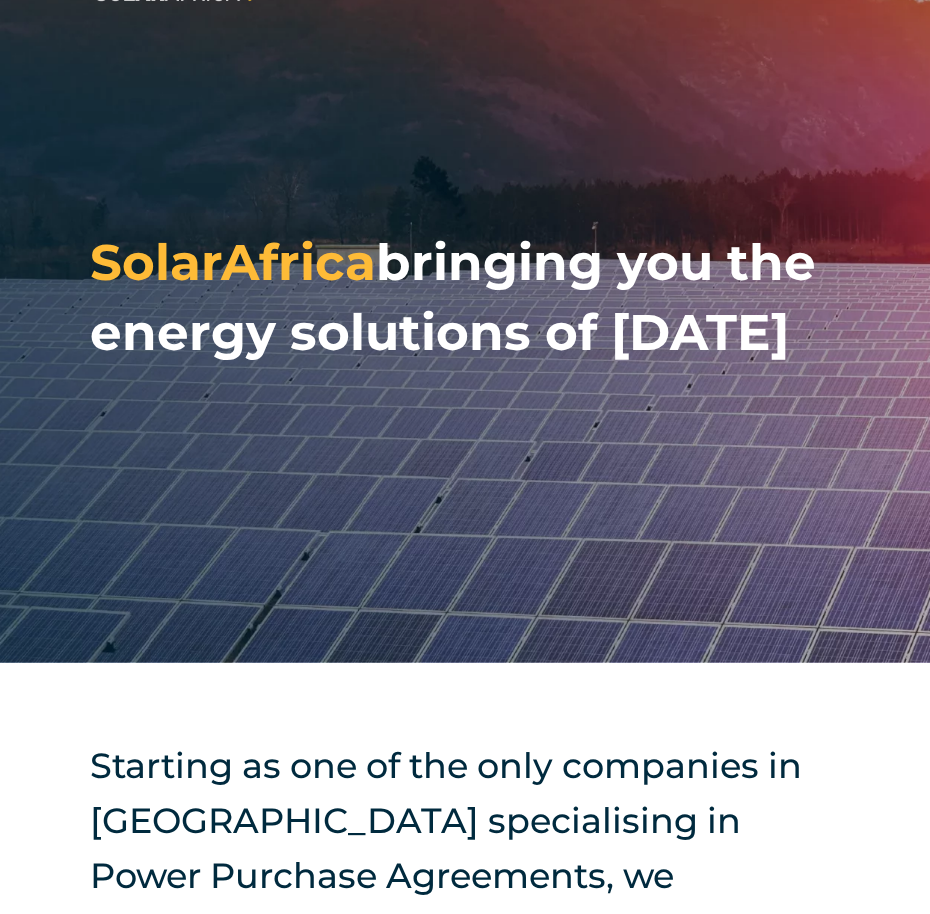 scroll, scrollTop: 0, scrollLeft: 0, axis: both 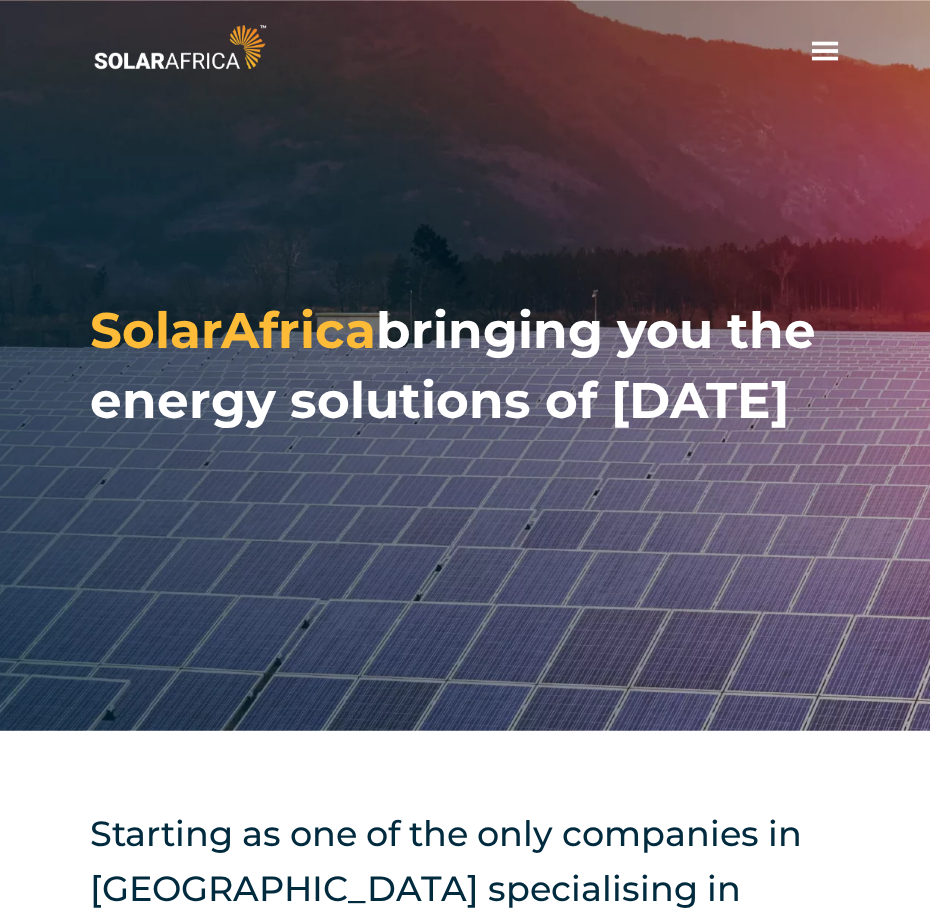 click on "hello
Solutions
Pick your solution
Solar
Wheeling
Battery storage
Energy trading
Gas-to-power
Biogas
Renewable Energy Certificates
View all solutions" at bounding box center (465, 47) 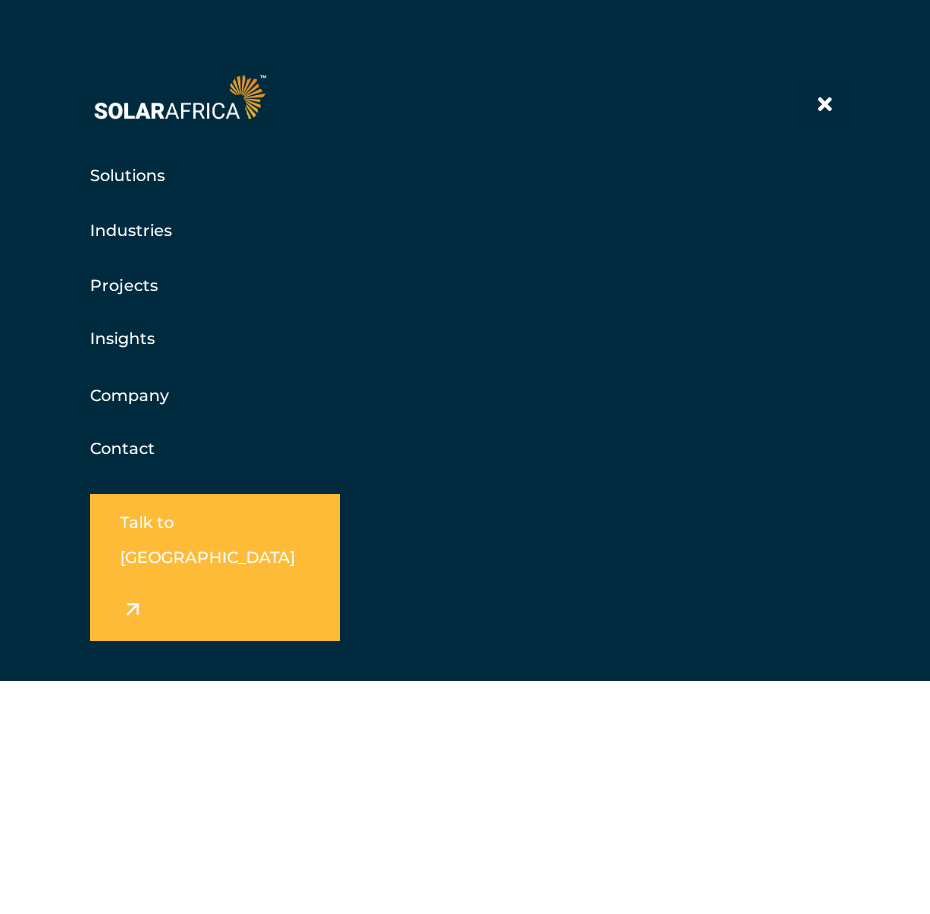 click on "Insights" at bounding box center (122, 338) 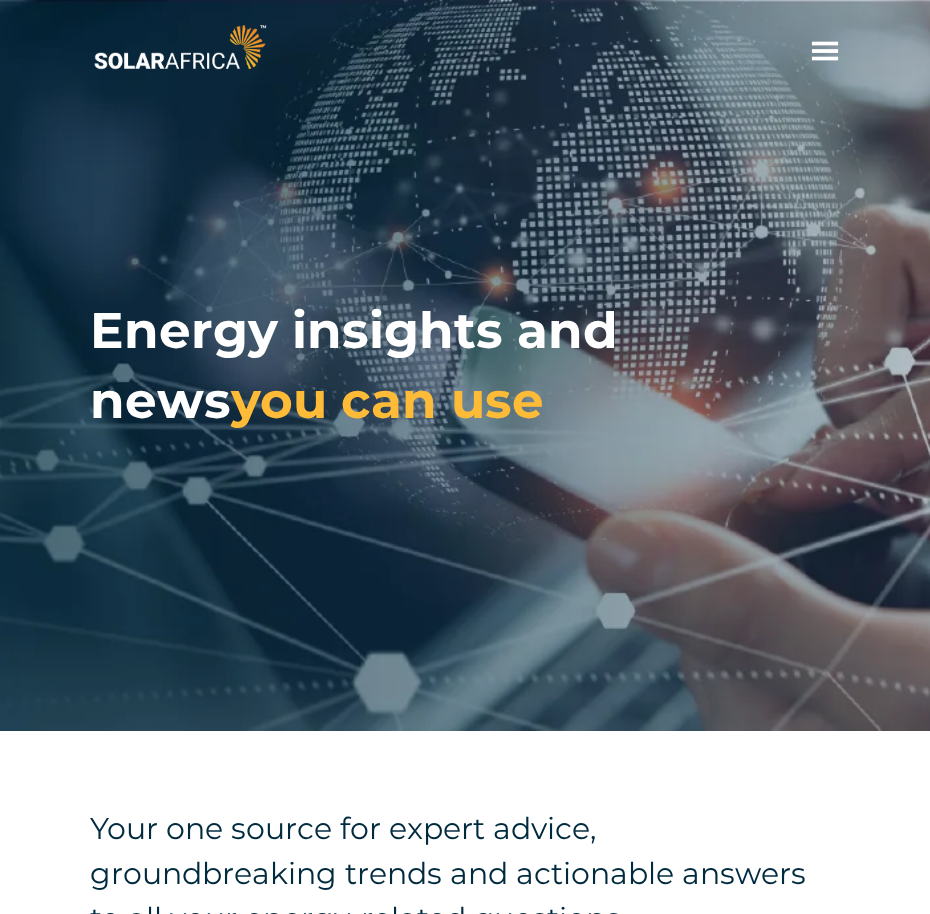 scroll, scrollTop: 0, scrollLeft: 0, axis: both 